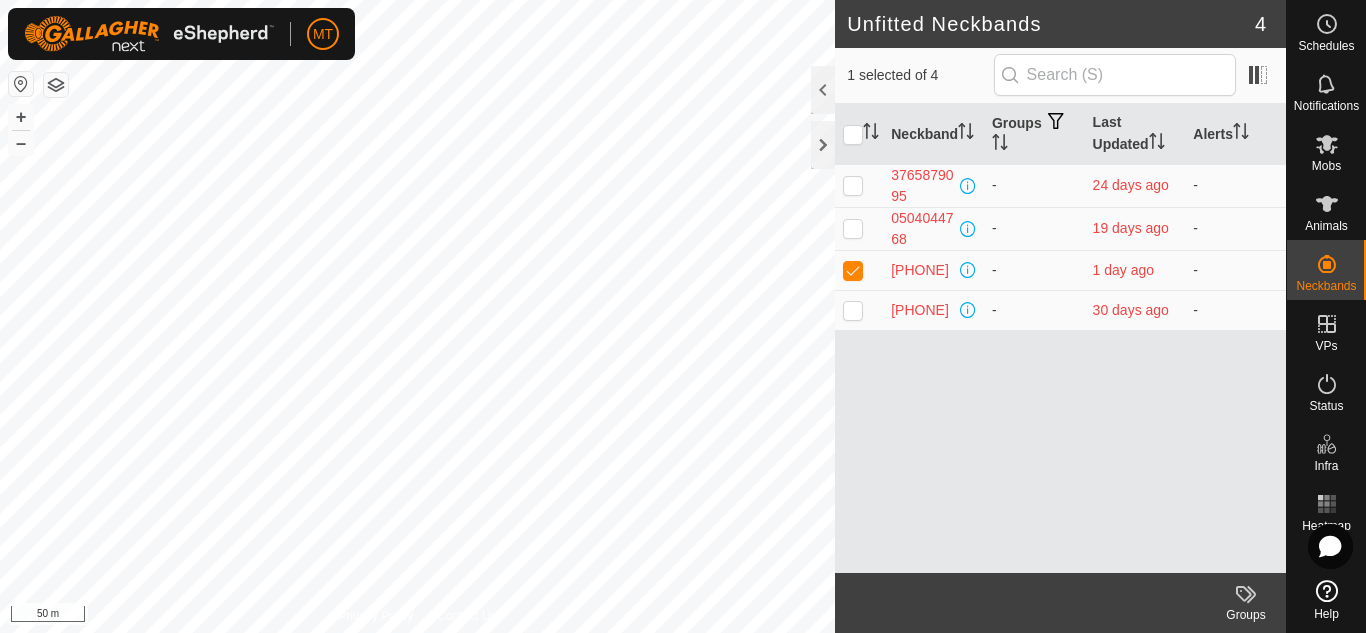 scroll, scrollTop: 0, scrollLeft: 0, axis: both 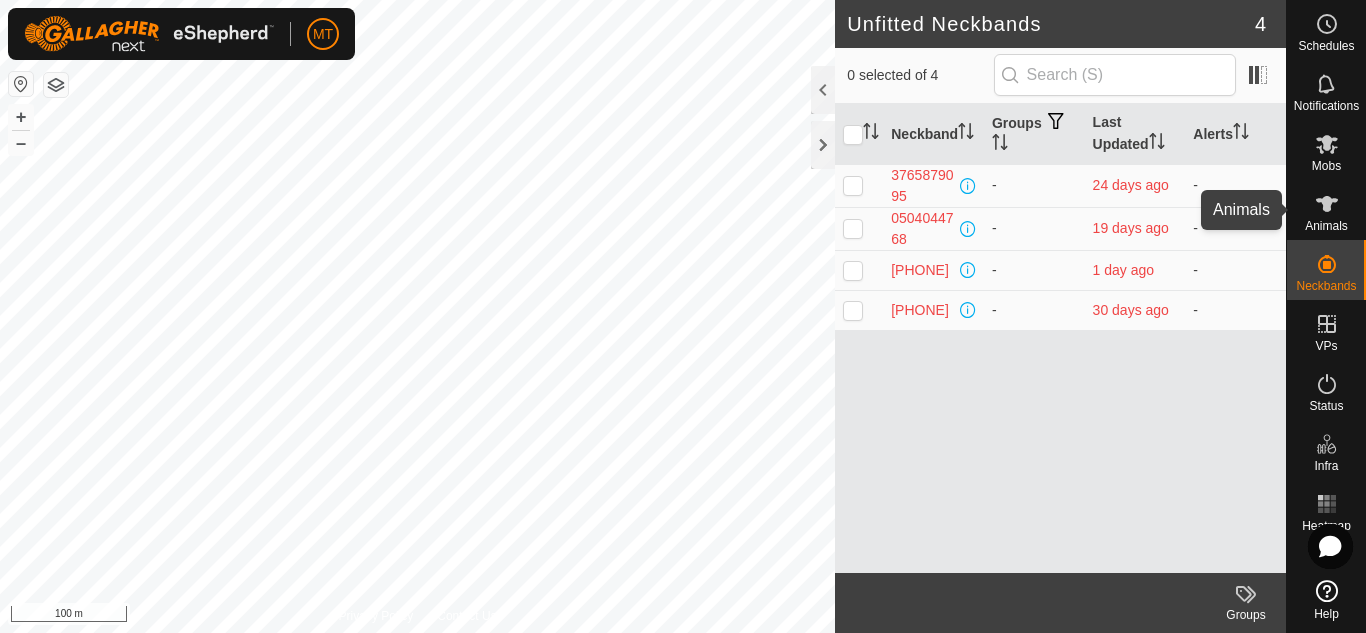 click 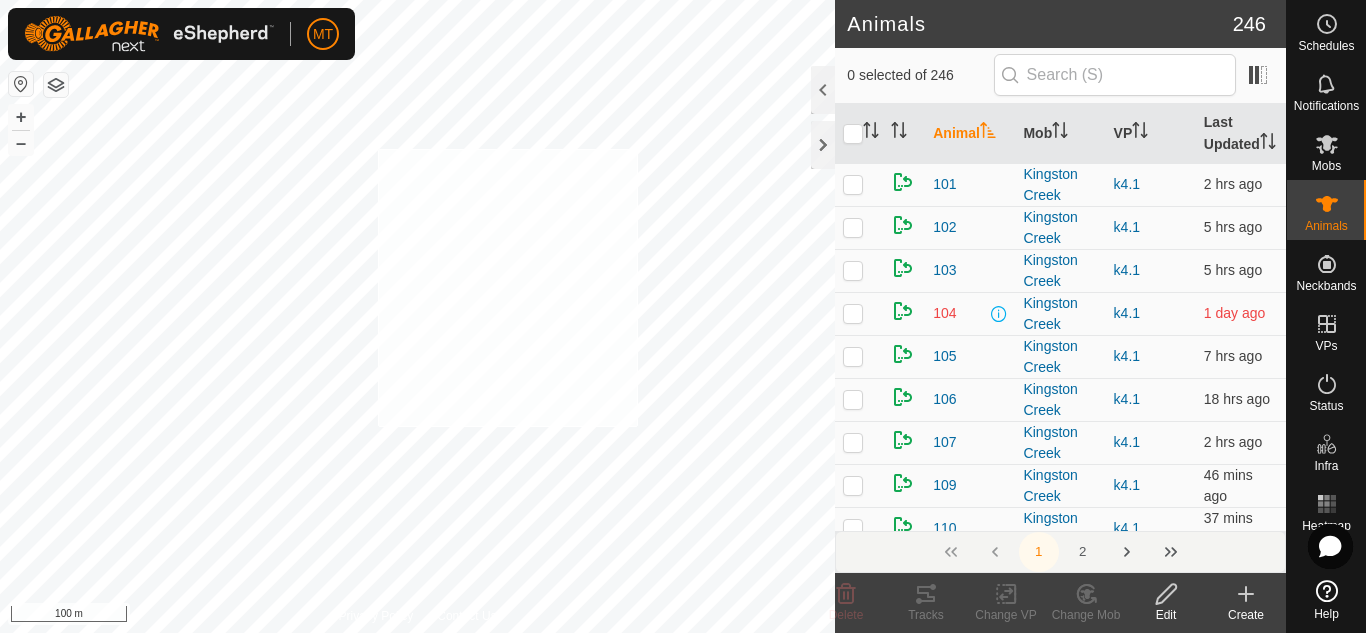 checkbox on "true" 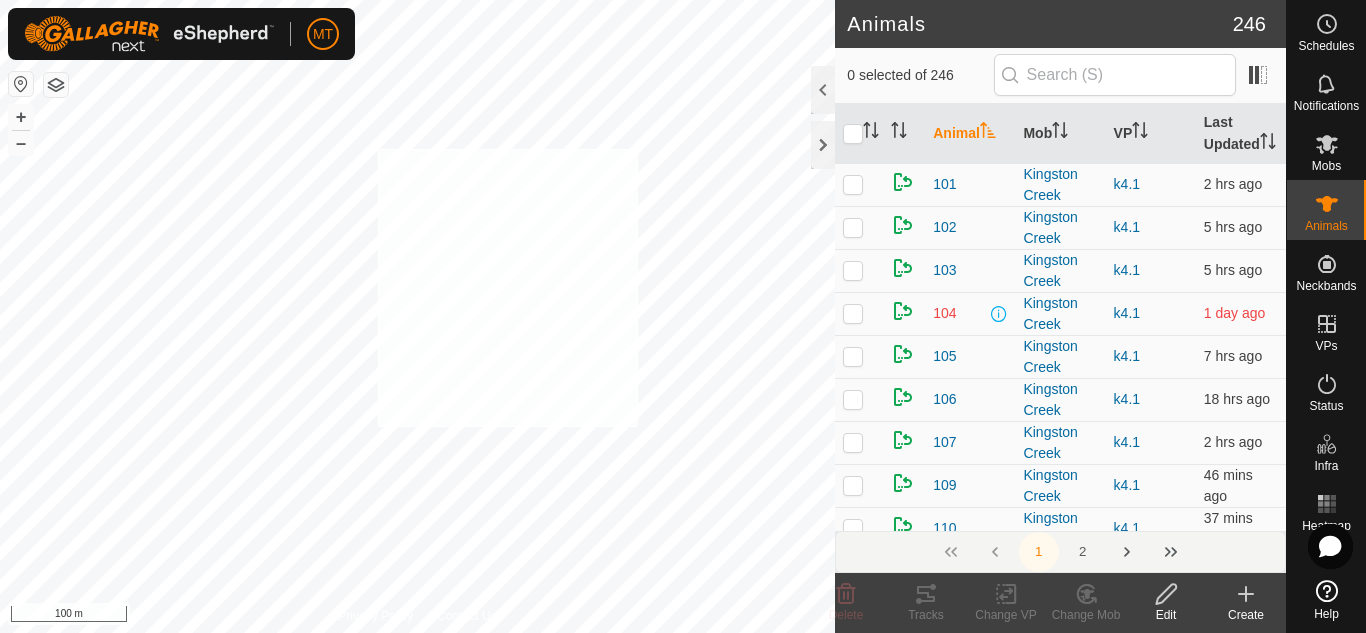 checkbox on "true" 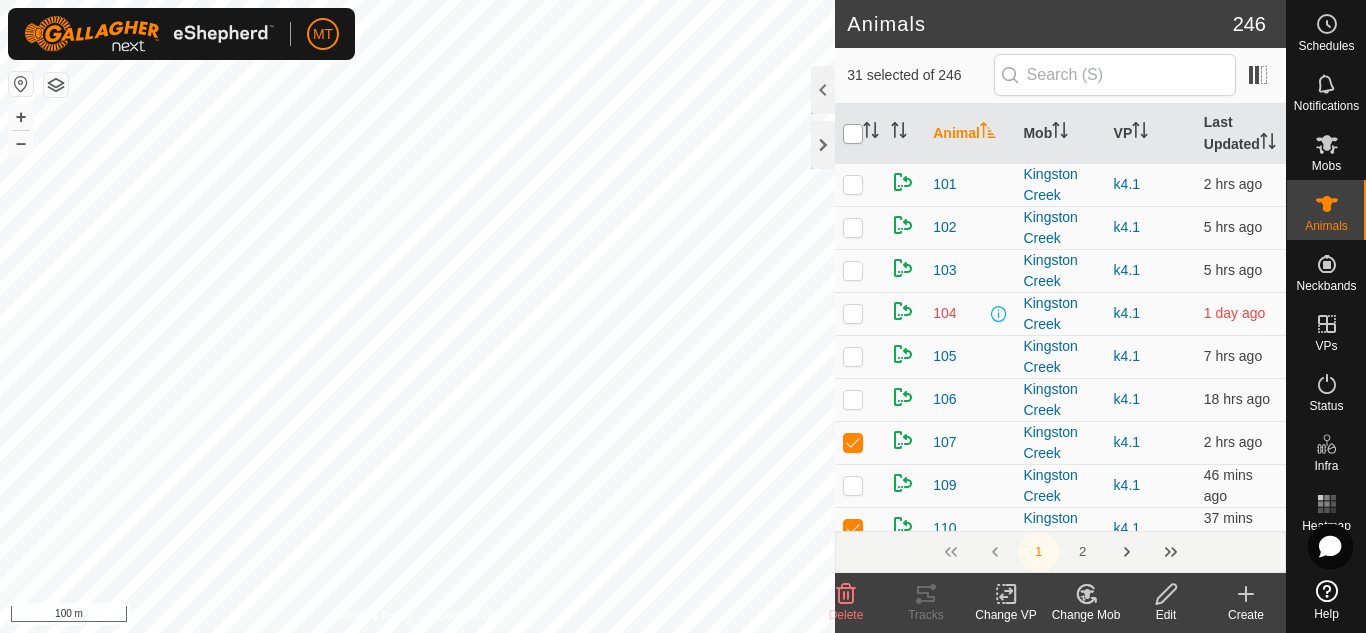 click at bounding box center [853, 134] 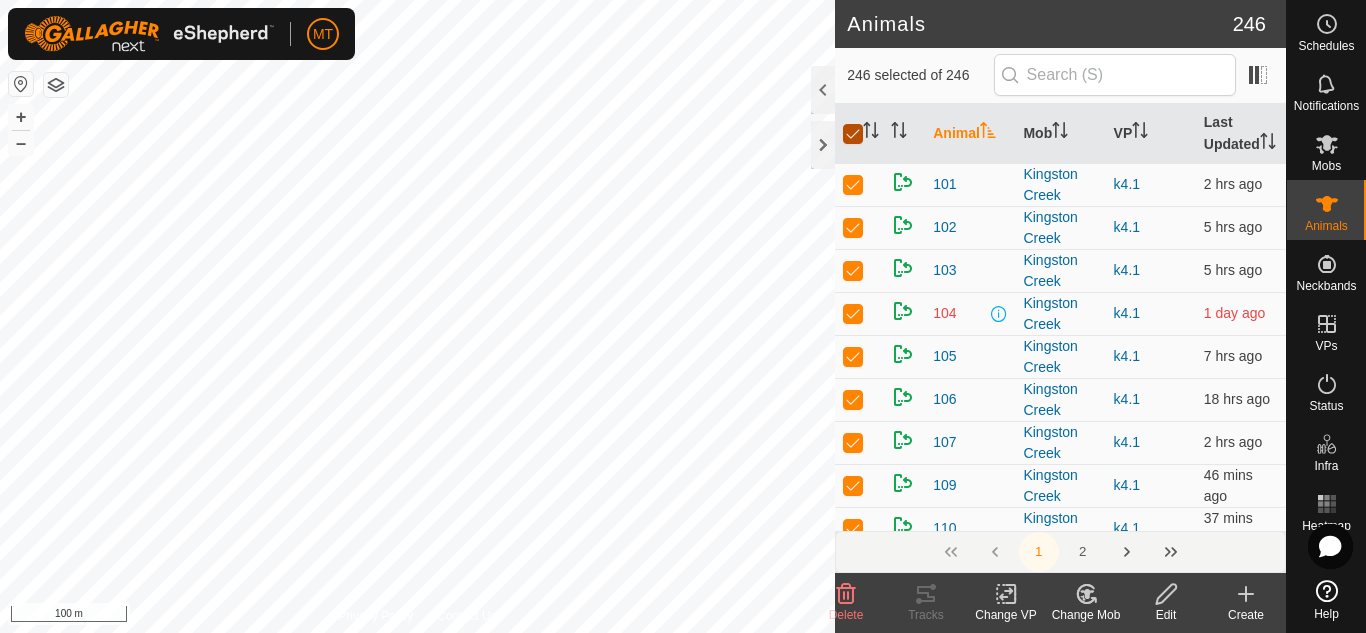 click at bounding box center [853, 134] 